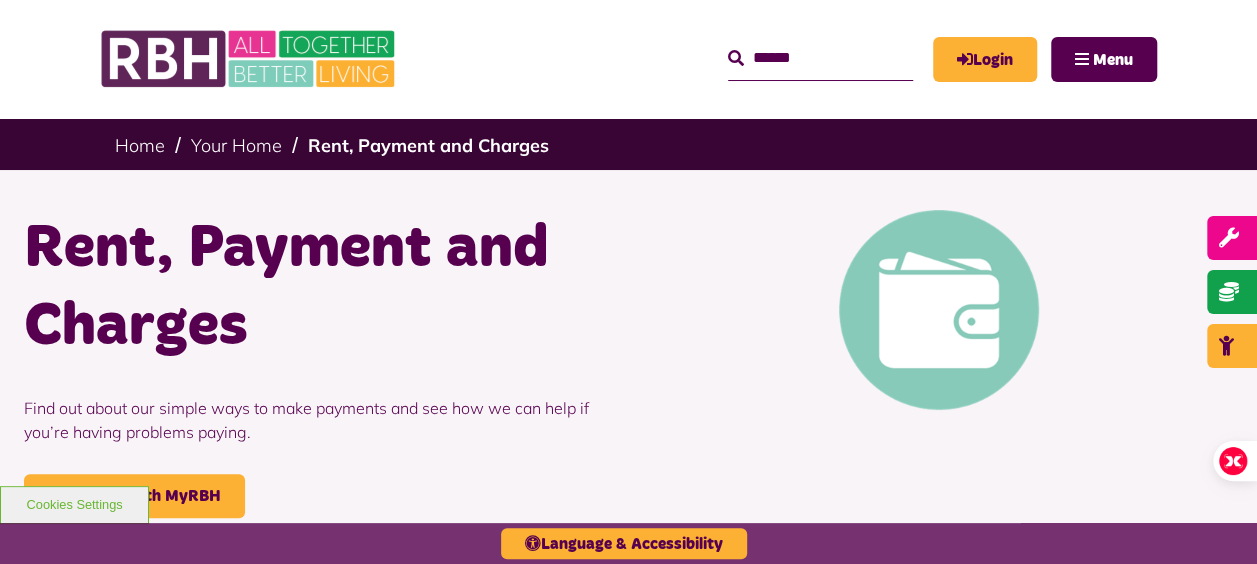 scroll, scrollTop: 0, scrollLeft: 0, axis: both 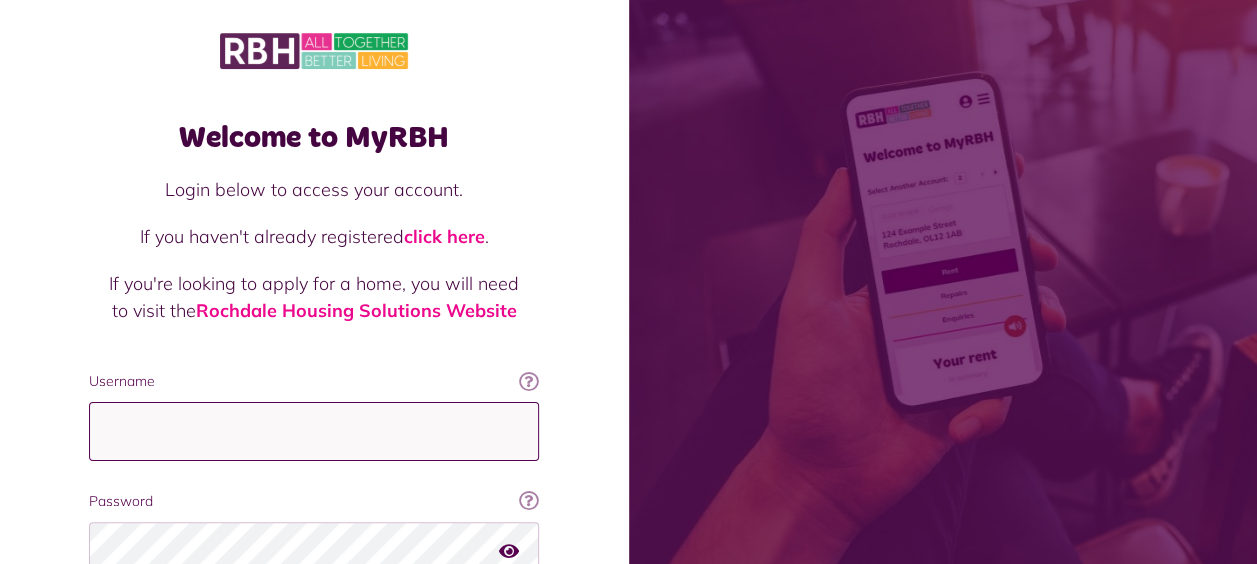 click on "Username" at bounding box center (314, 431) 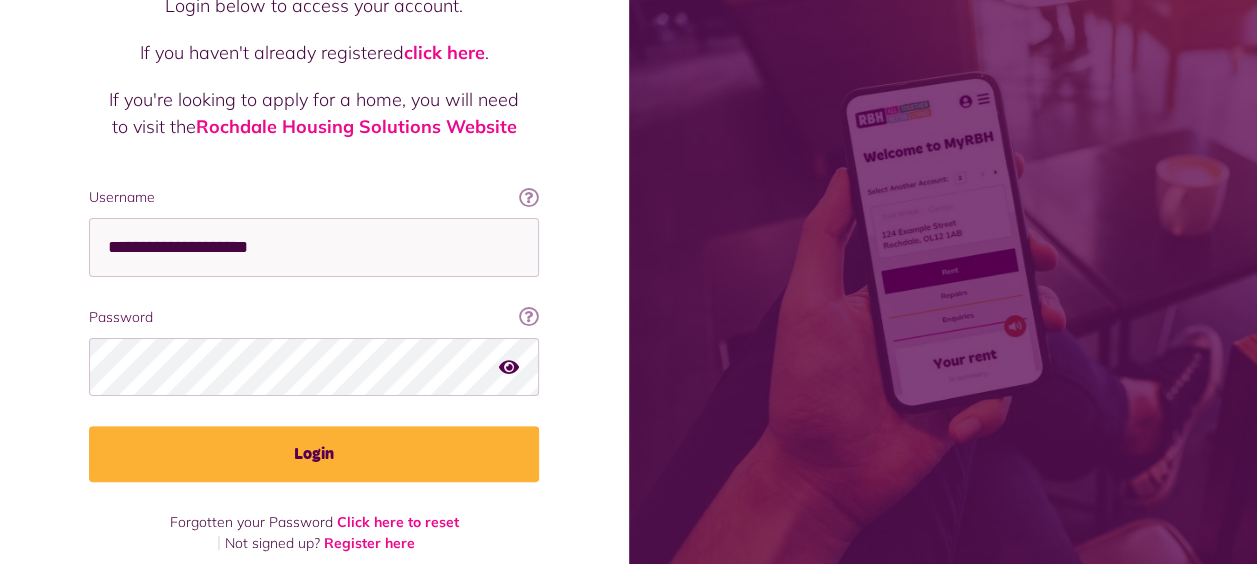 scroll, scrollTop: 203, scrollLeft: 0, axis: vertical 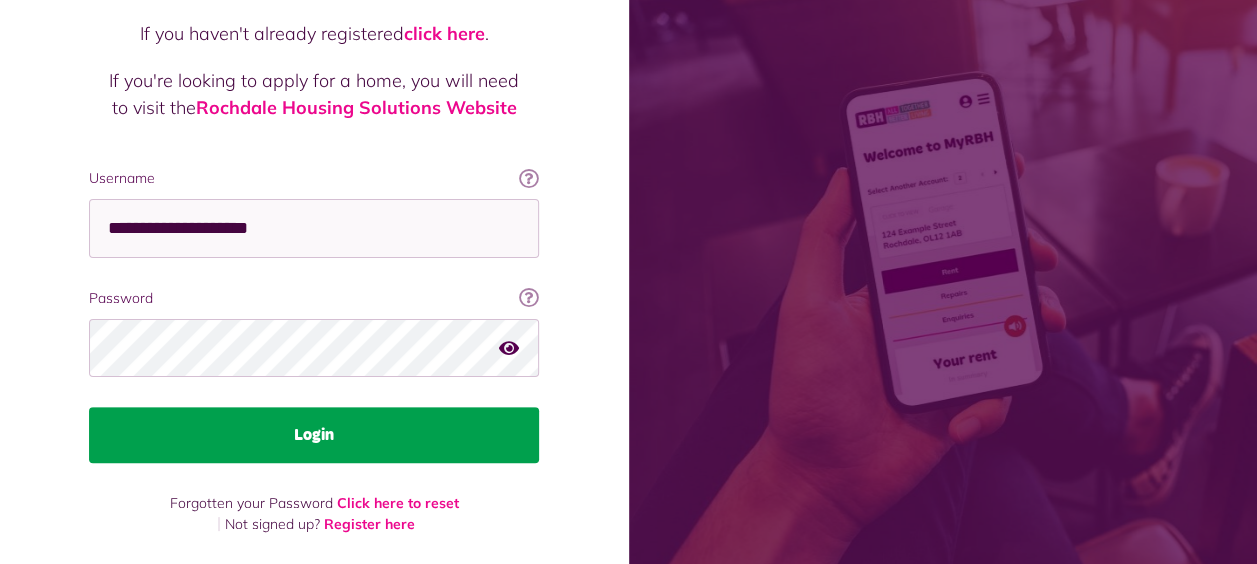 click on "Login" at bounding box center [314, 435] 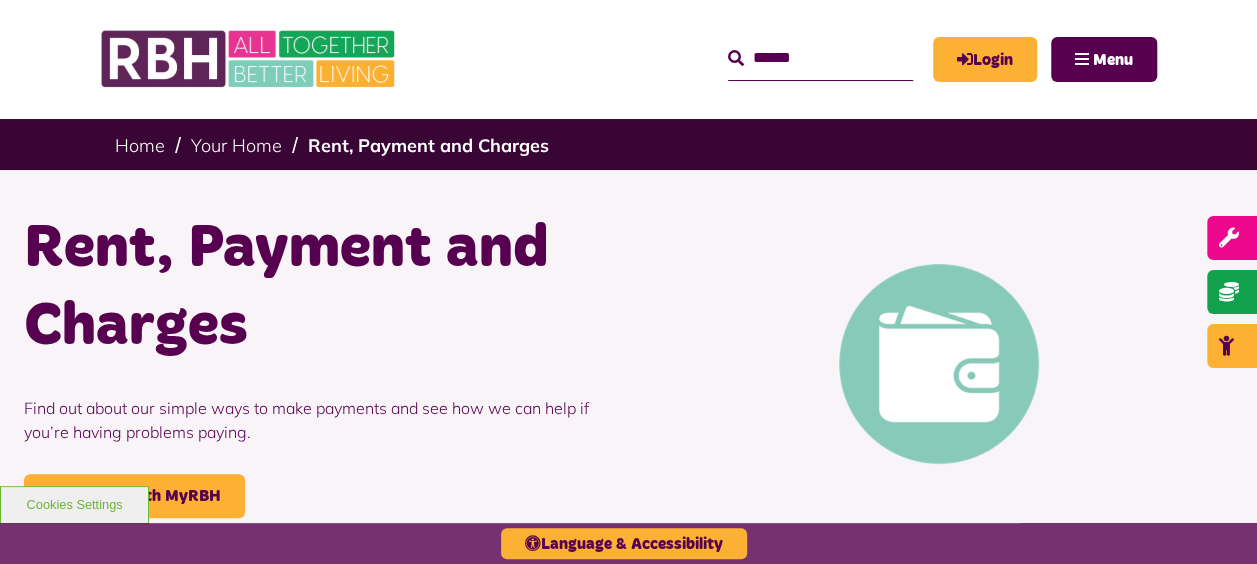 scroll, scrollTop: 0, scrollLeft: 0, axis: both 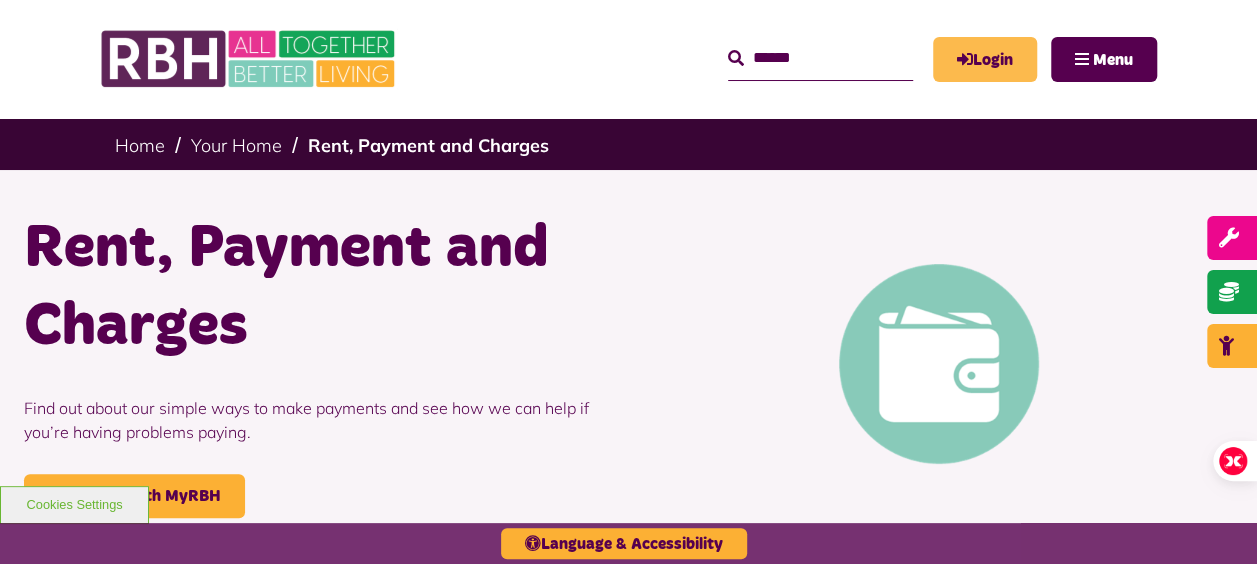 click on "Login" at bounding box center [985, 59] 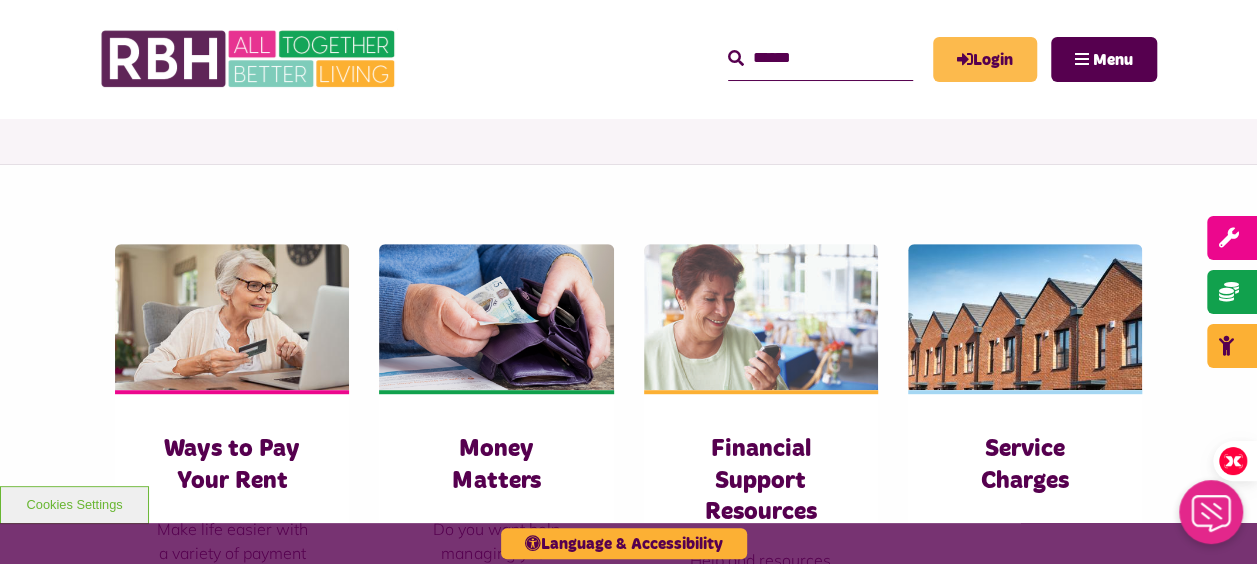 scroll, scrollTop: 0, scrollLeft: 0, axis: both 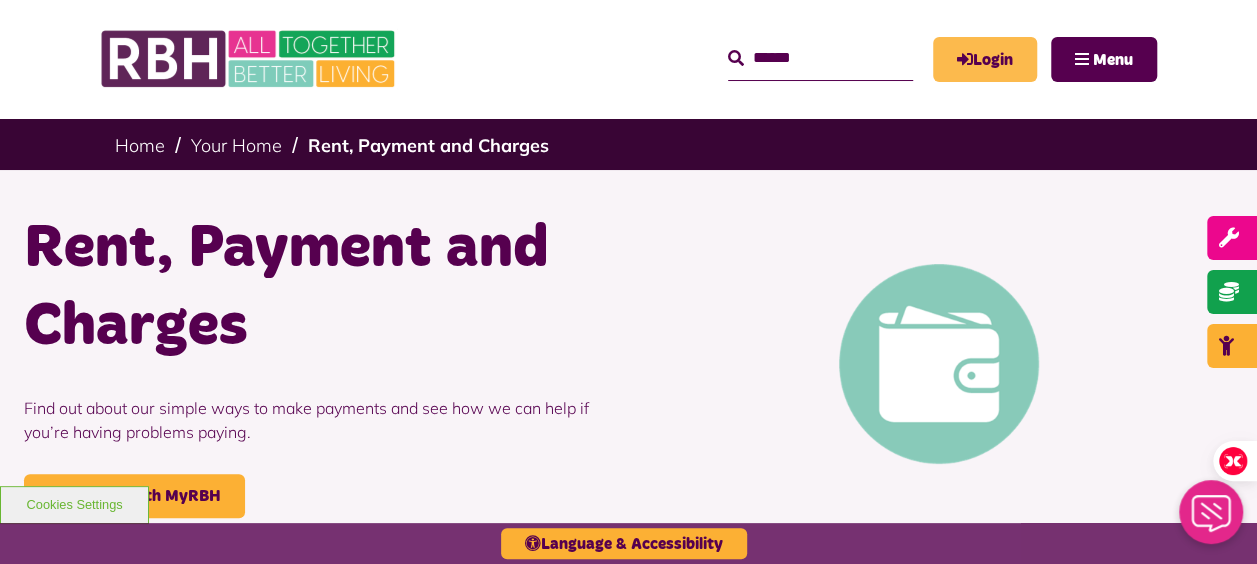 click on "Login" at bounding box center (985, 59) 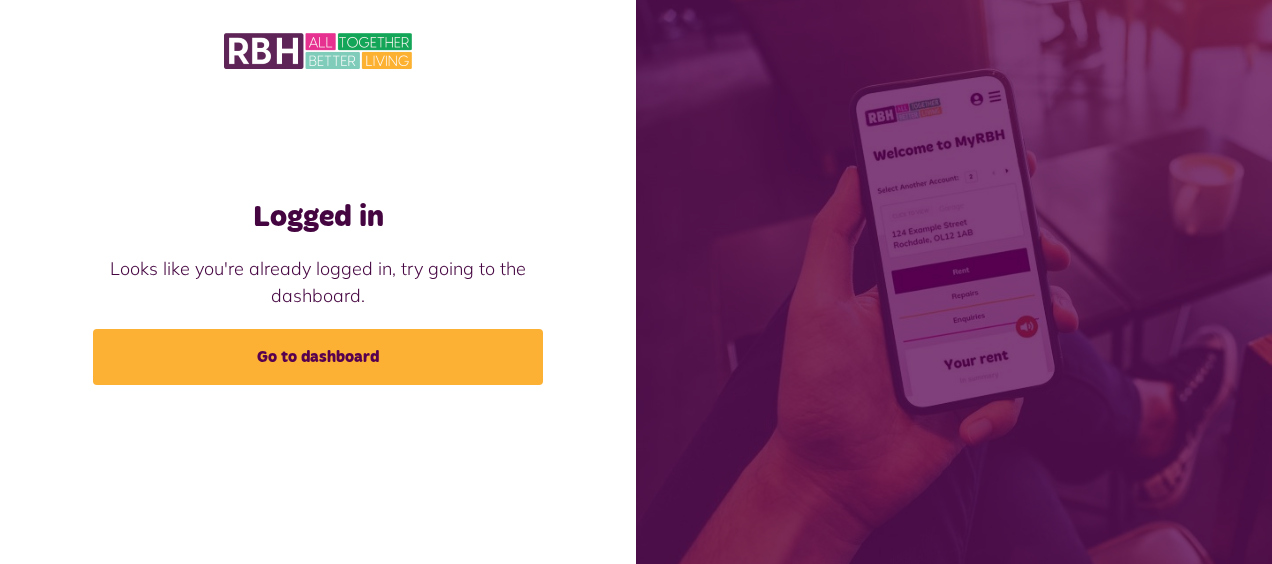 scroll, scrollTop: 0, scrollLeft: 0, axis: both 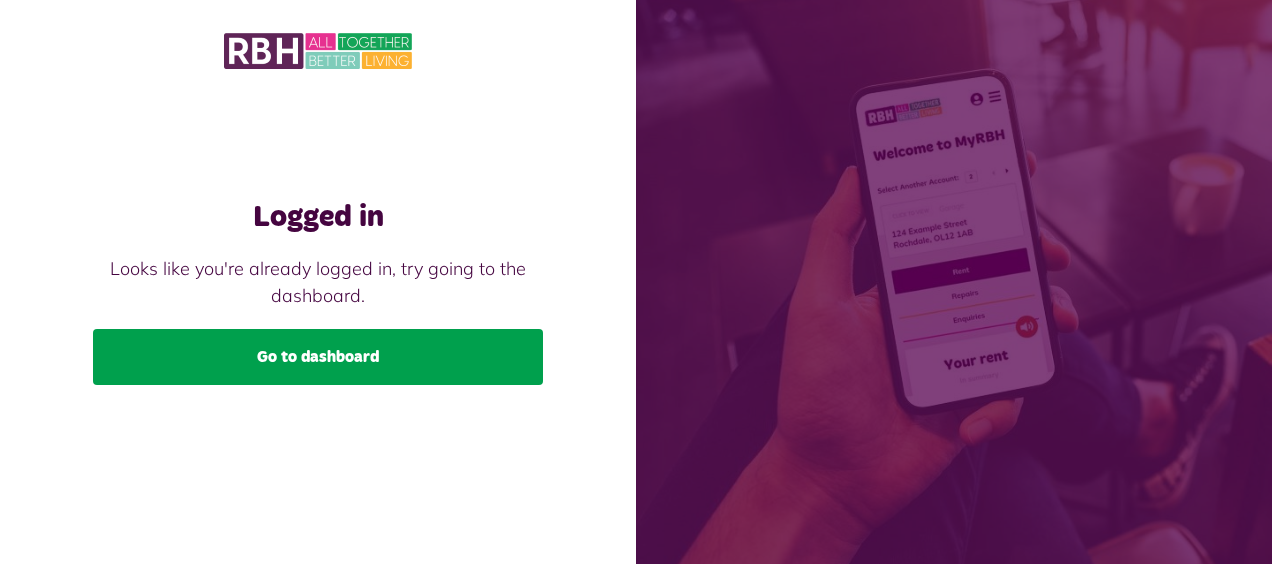 click on "Go to dashboard" at bounding box center [318, 357] 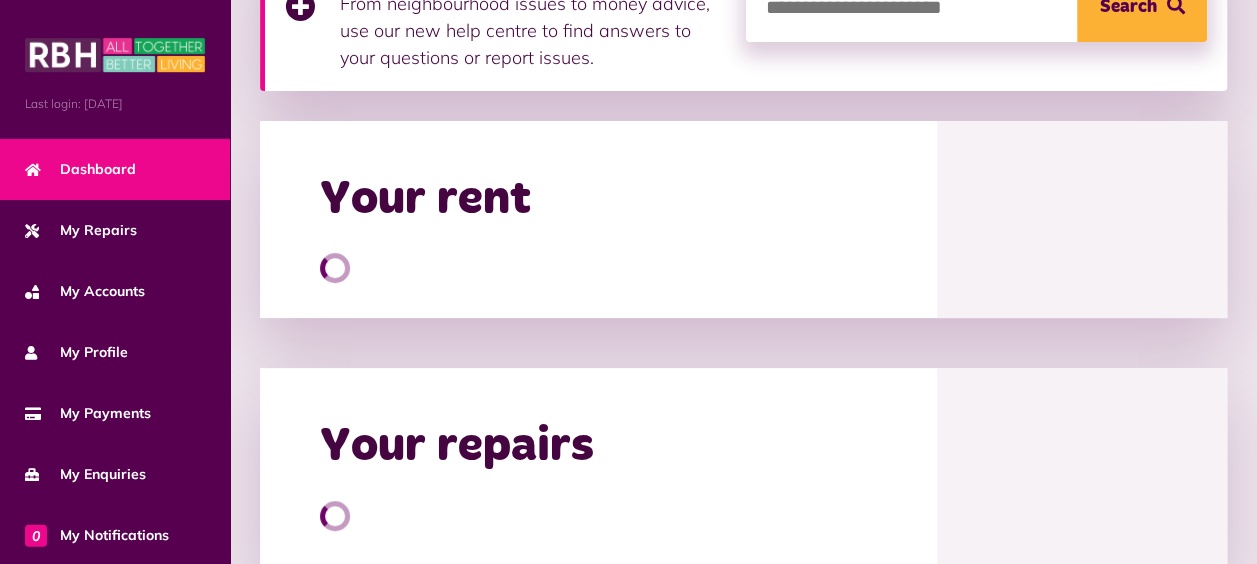 scroll, scrollTop: 400, scrollLeft: 0, axis: vertical 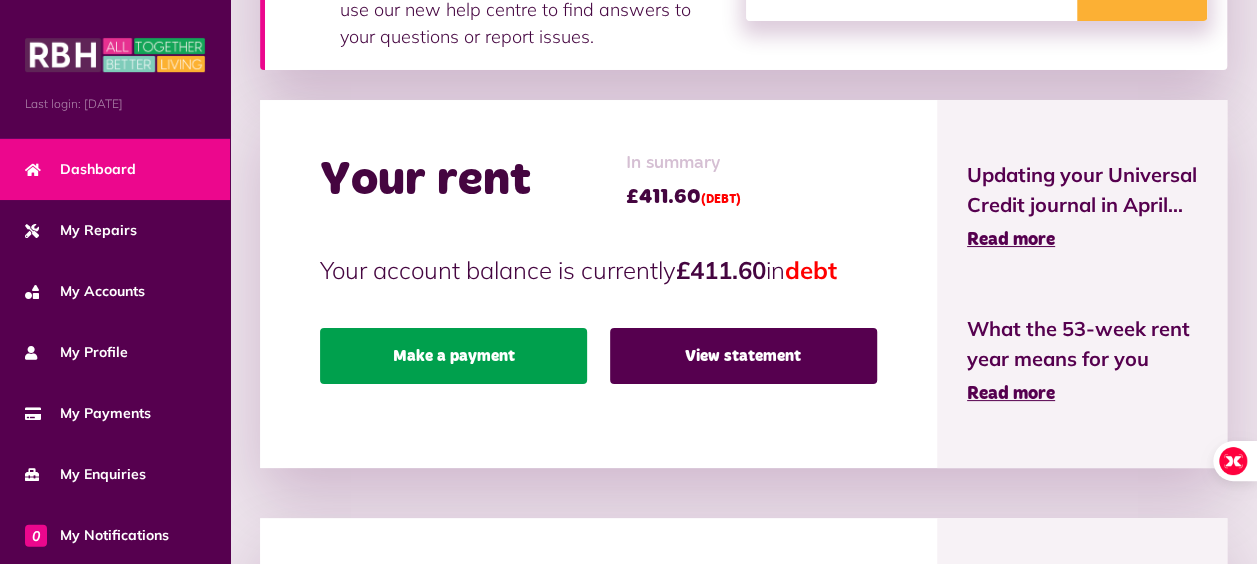 click on "Make a payment" at bounding box center (453, 356) 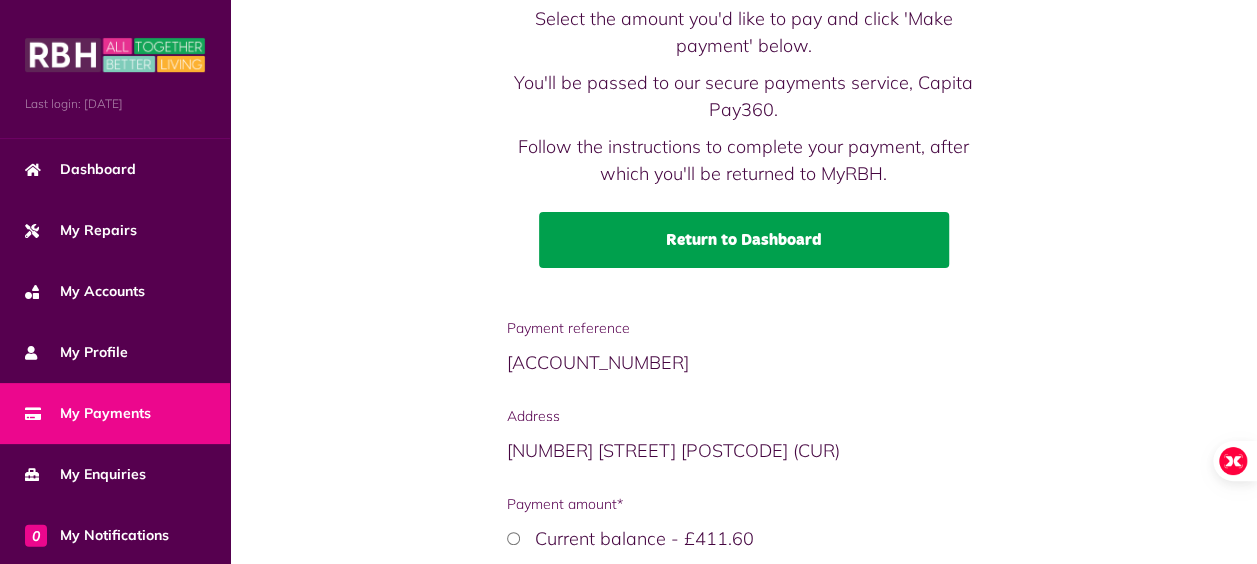 scroll, scrollTop: 300, scrollLeft: 0, axis: vertical 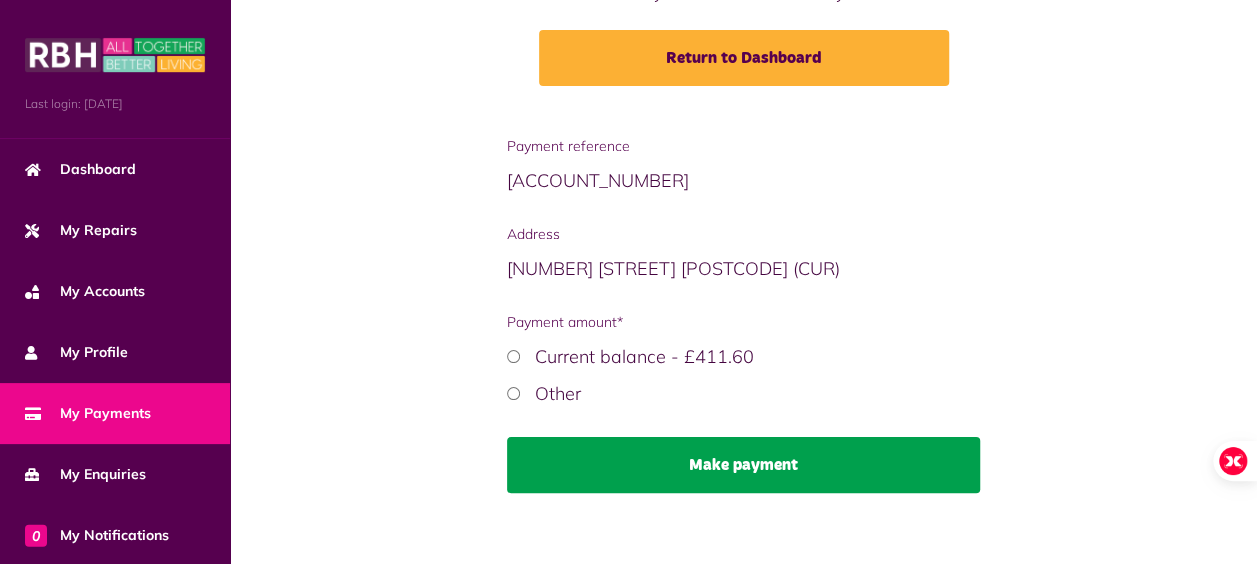 click on "Make payment" at bounding box center [744, 465] 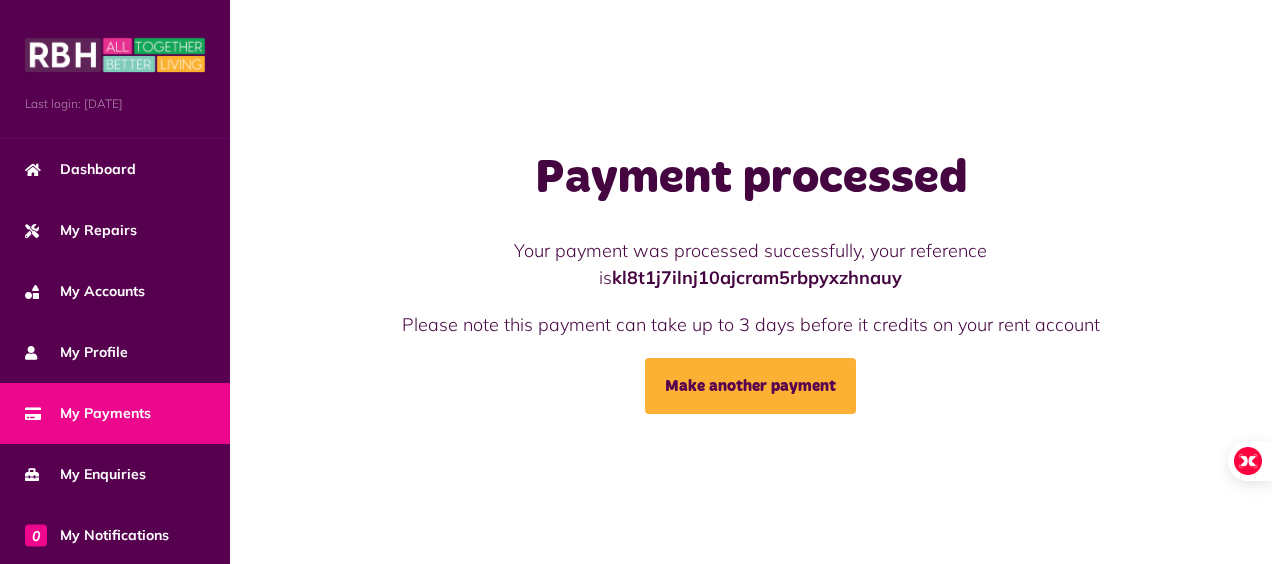 scroll, scrollTop: 0, scrollLeft: 0, axis: both 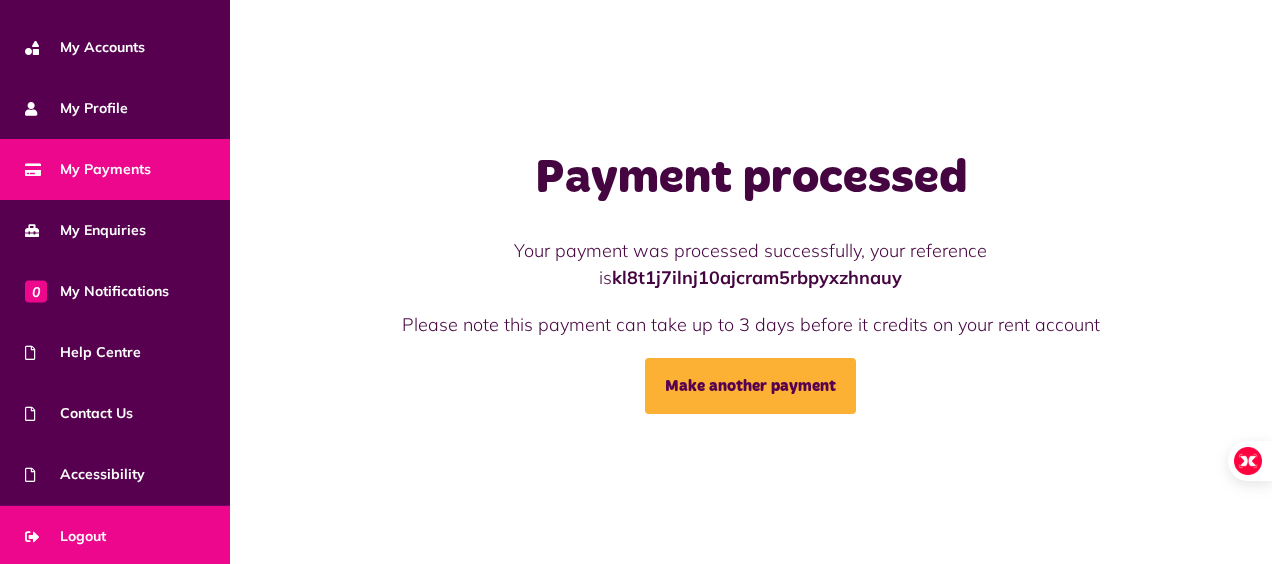 click on "Logout" at bounding box center (65, 536) 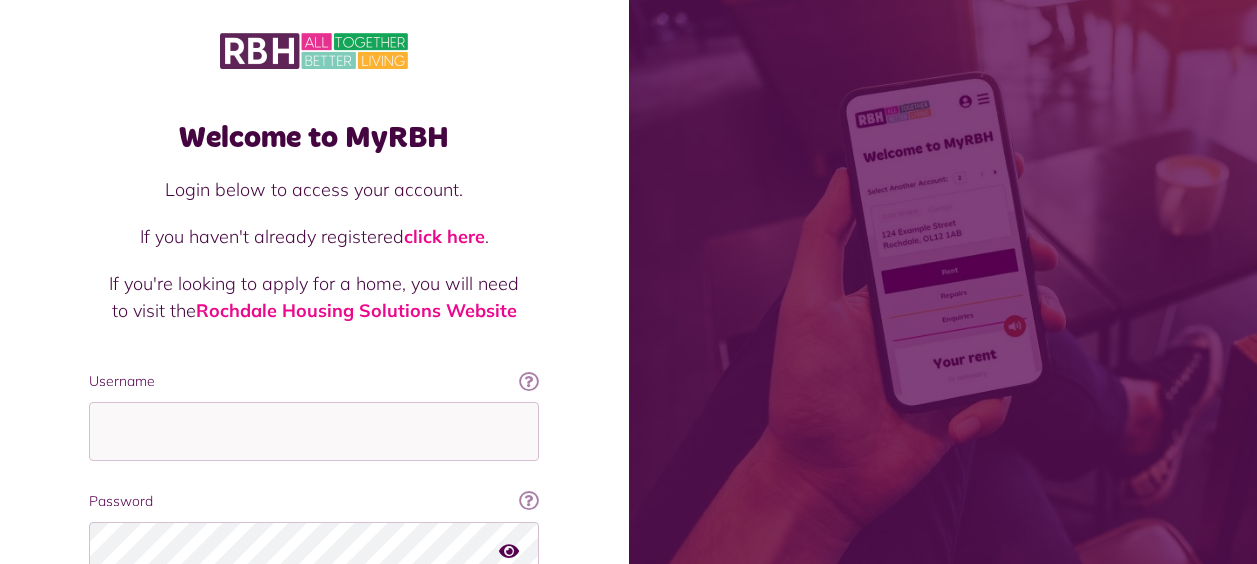 scroll, scrollTop: 0, scrollLeft: 0, axis: both 